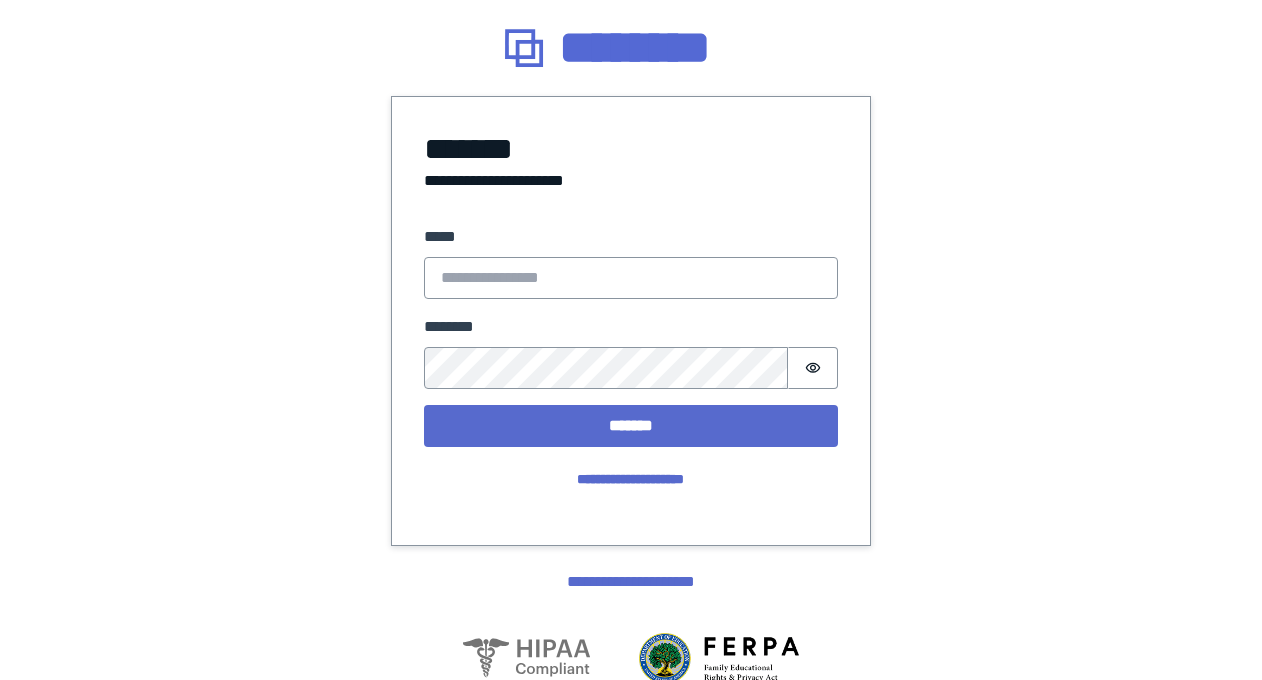 scroll, scrollTop: 0, scrollLeft: 0, axis: both 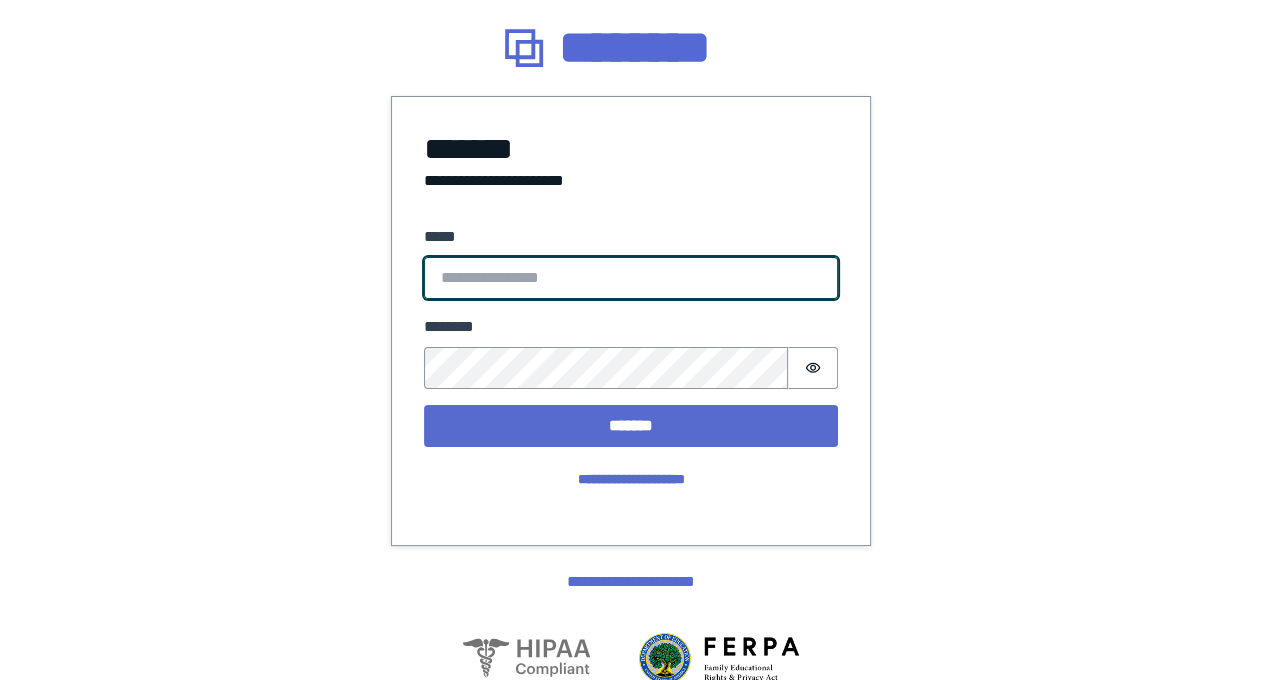 type on "**********" 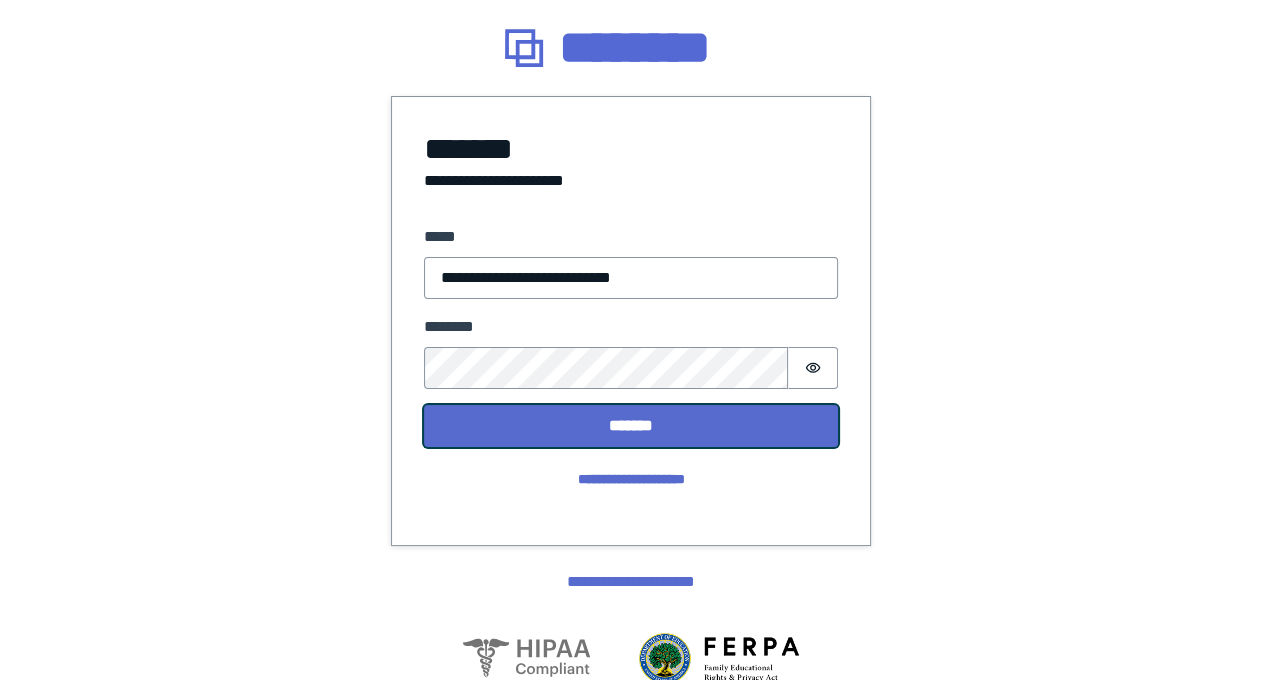 click on "*******" at bounding box center [631, 426] 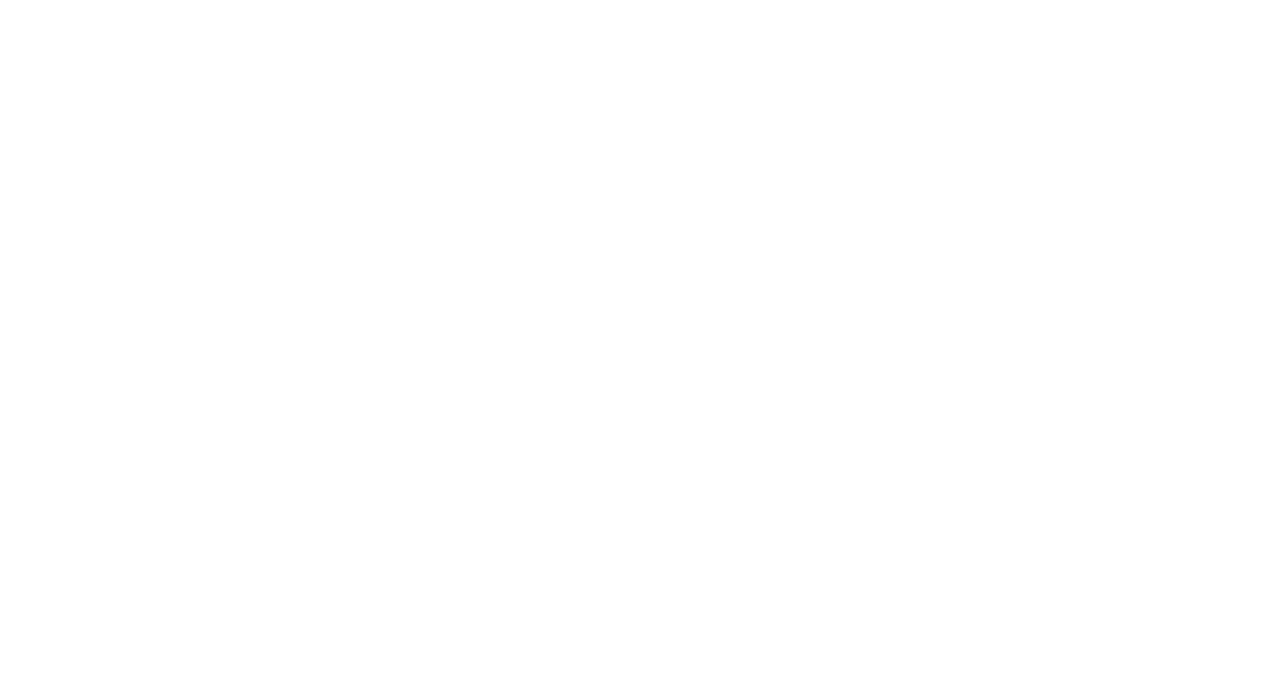 scroll, scrollTop: 0, scrollLeft: 0, axis: both 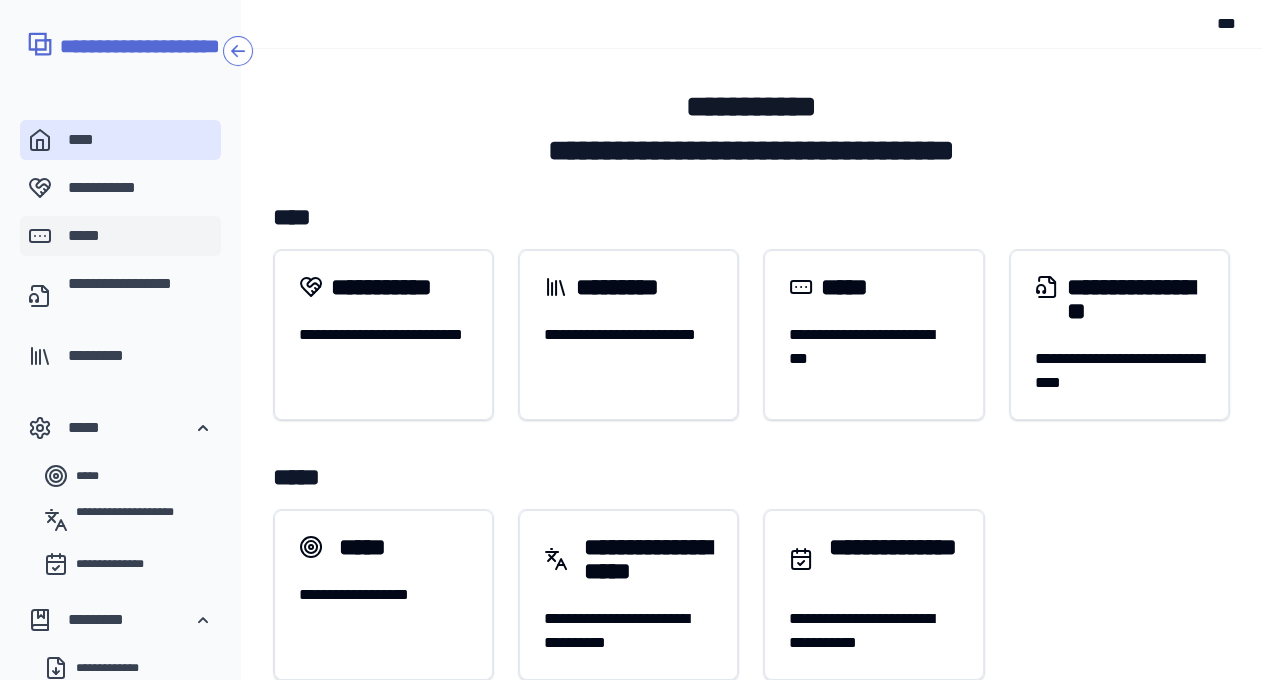 click on "*****" at bounding box center (140, 236) 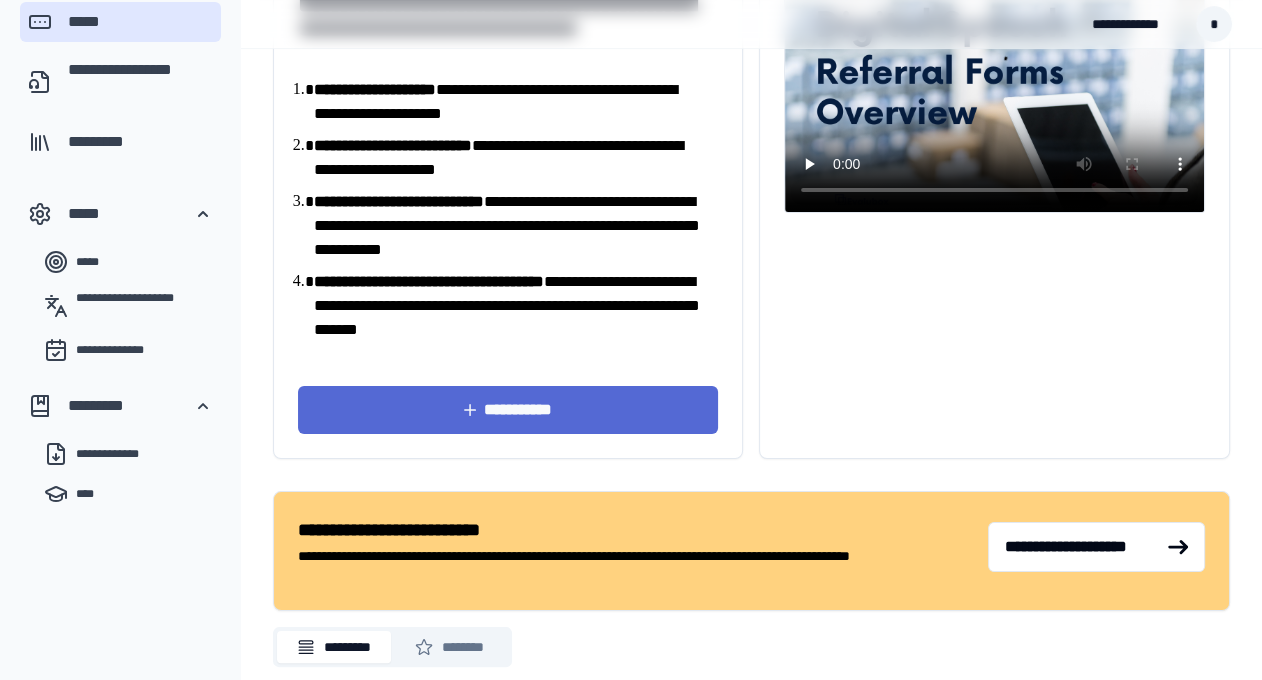 scroll, scrollTop: 0, scrollLeft: 0, axis: both 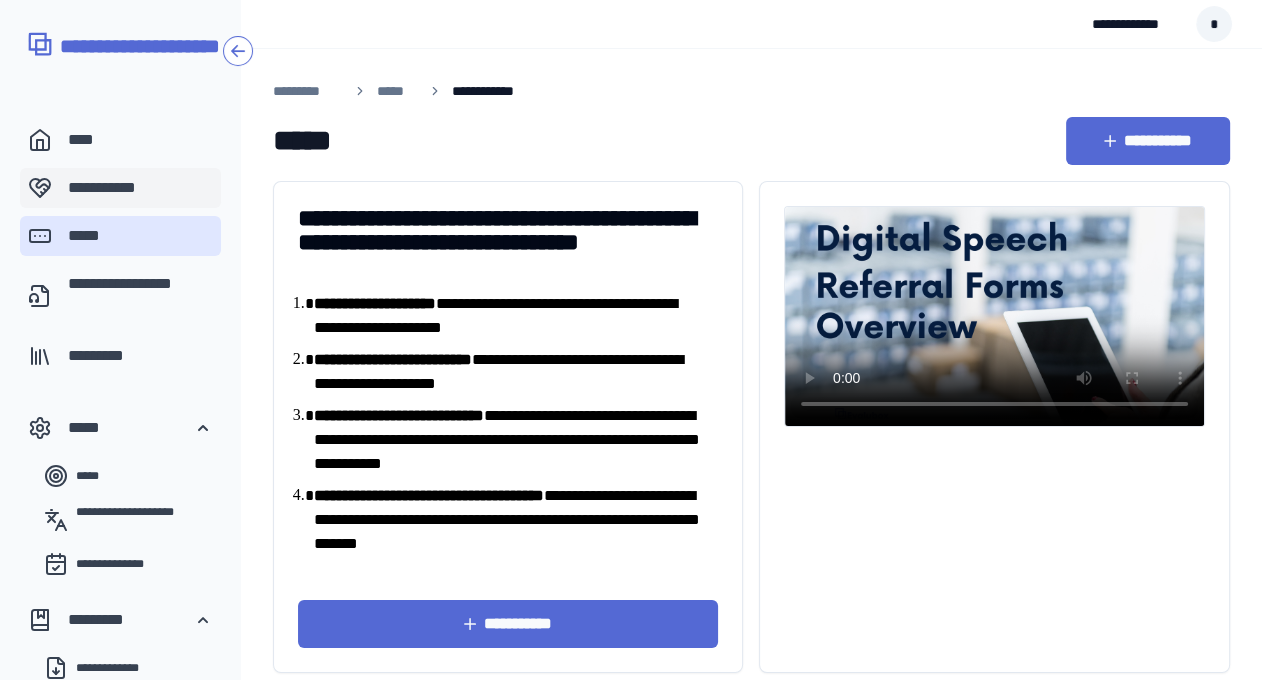 click on "**********" at bounding box center [140, 188] 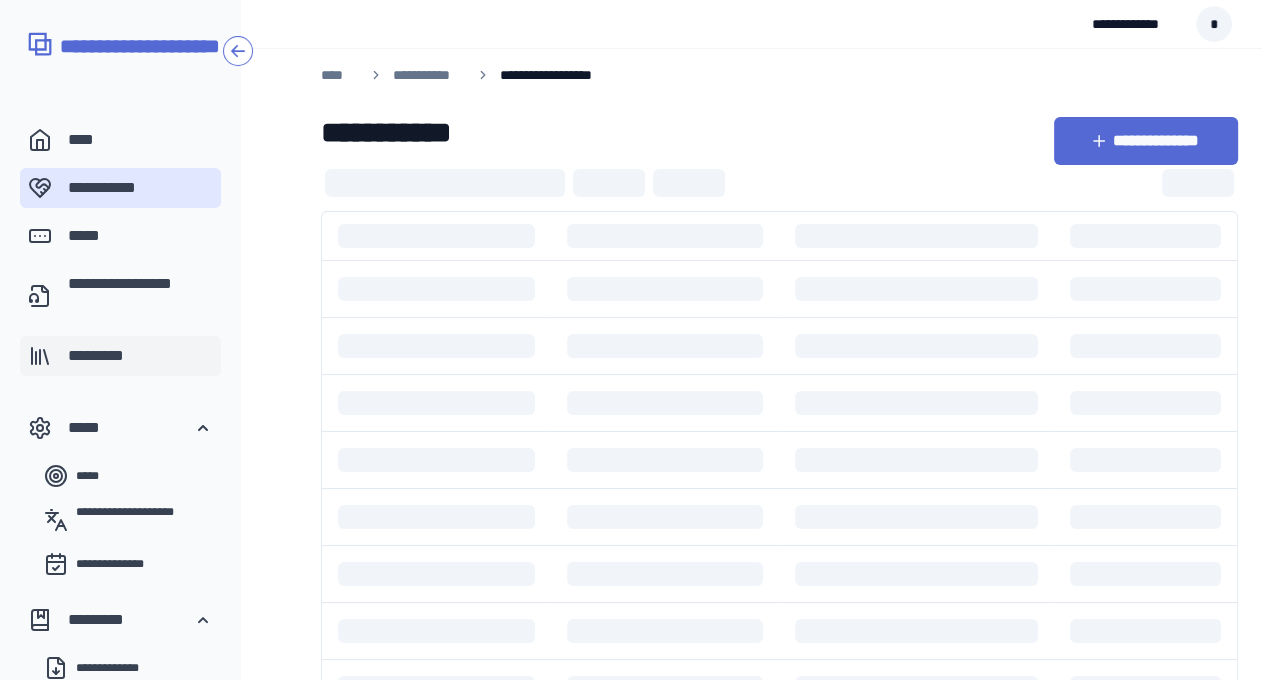 click on "*********" at bounding box center (140, 356) 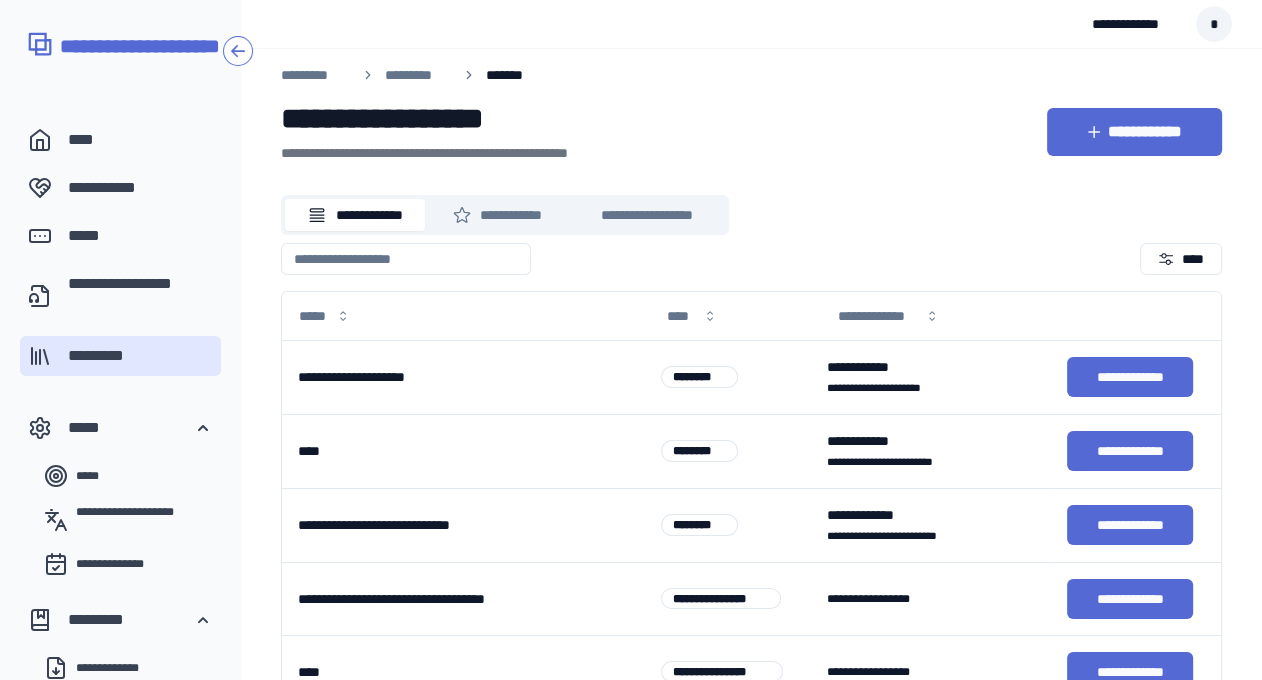 click at bounding box center (406, 259) 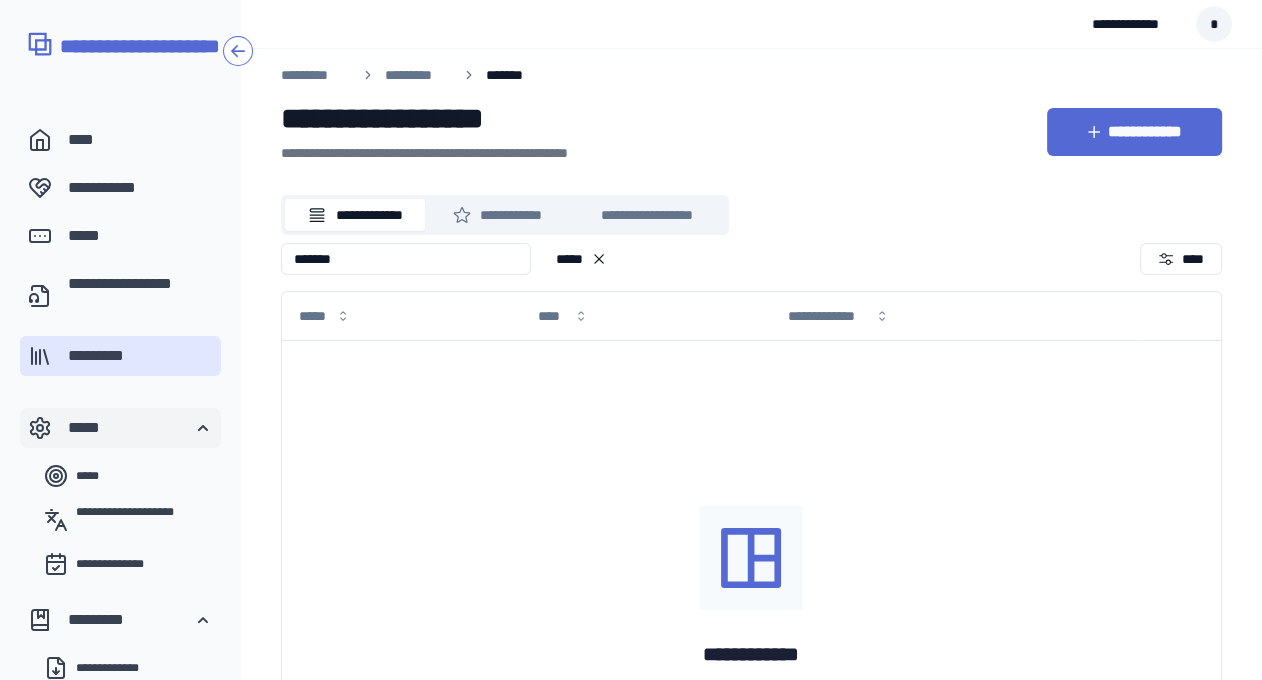 type on "*******" 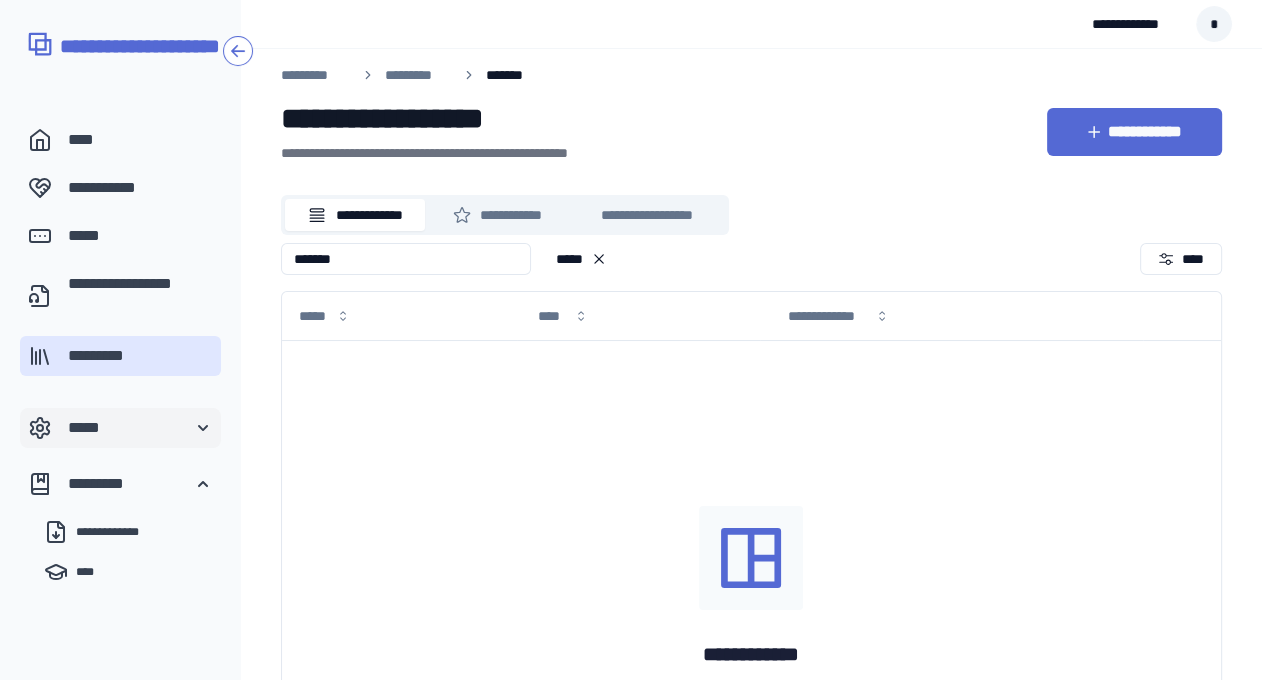 click on "*****" at bounding box center (120, 428) 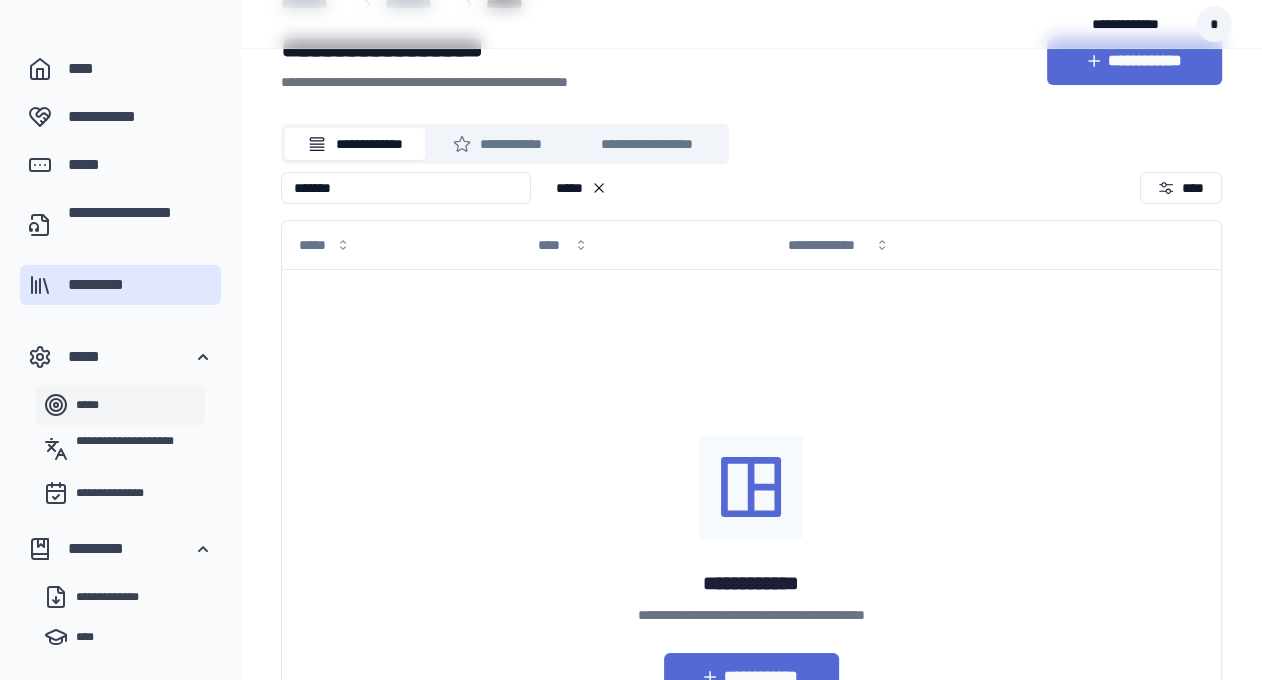 scroll, scrollTop: 0, scrollLeft: 0, axis: both 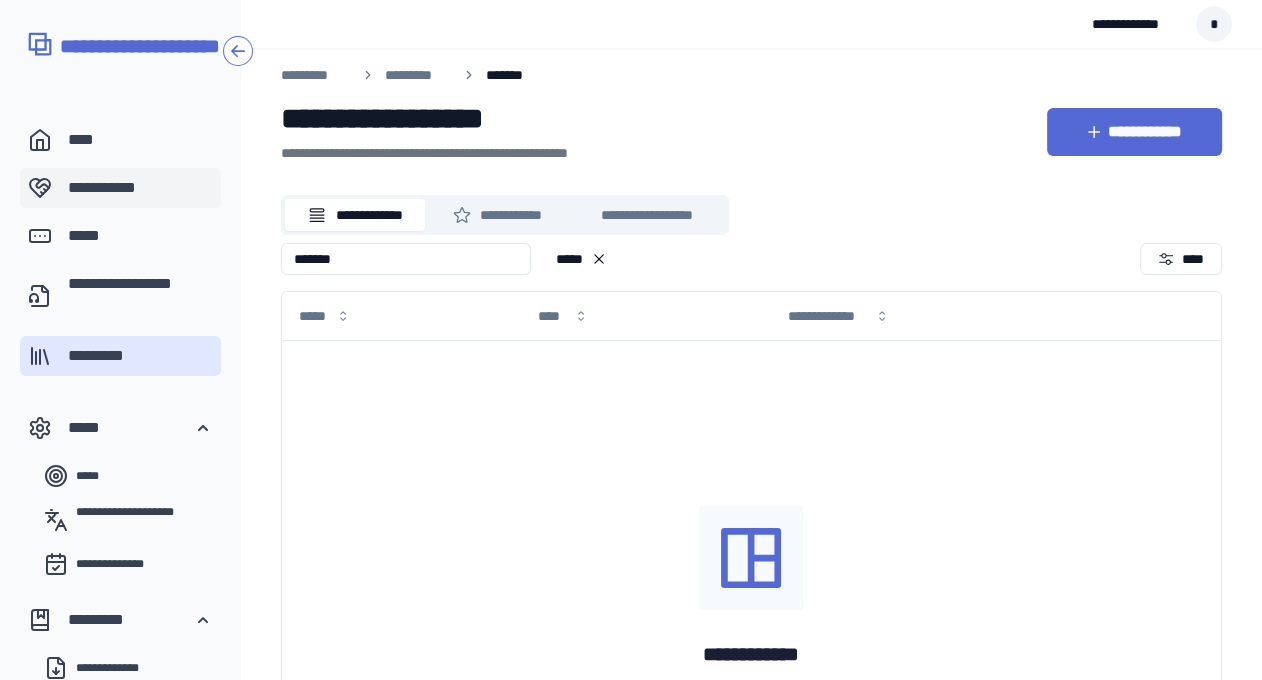 click on "**********" at bounding box center (140, 188) 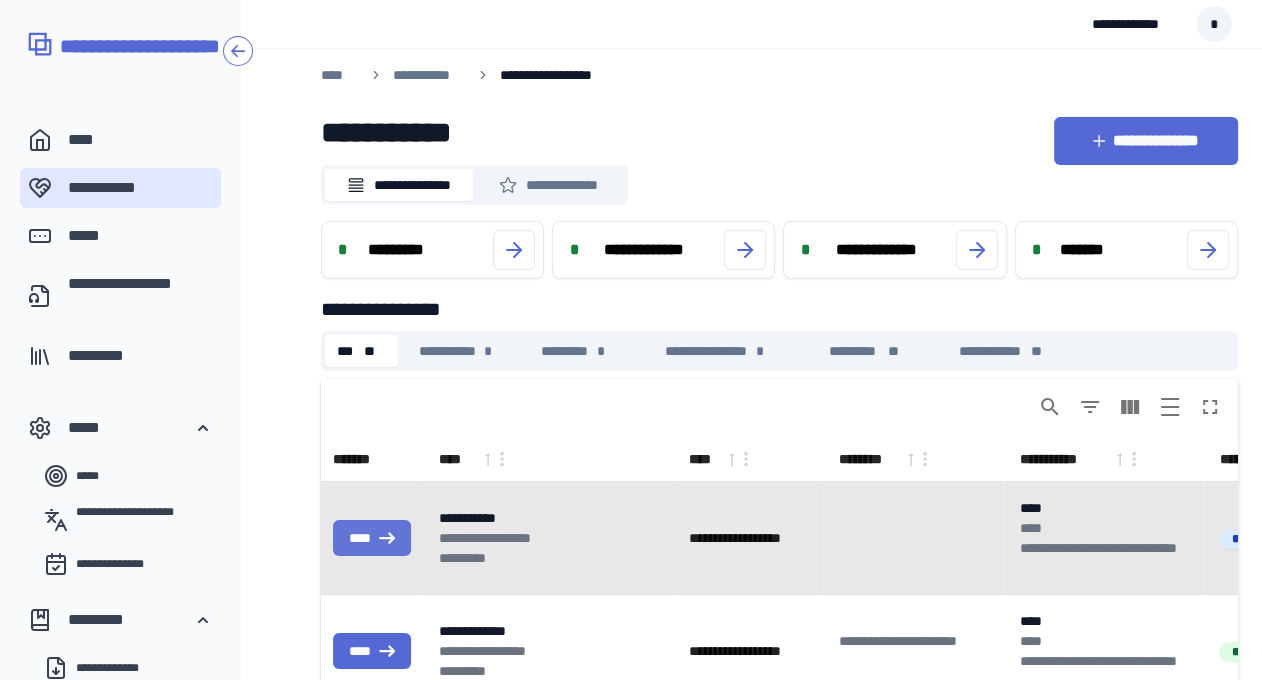 click on "****" at bounding box center (372, 538) 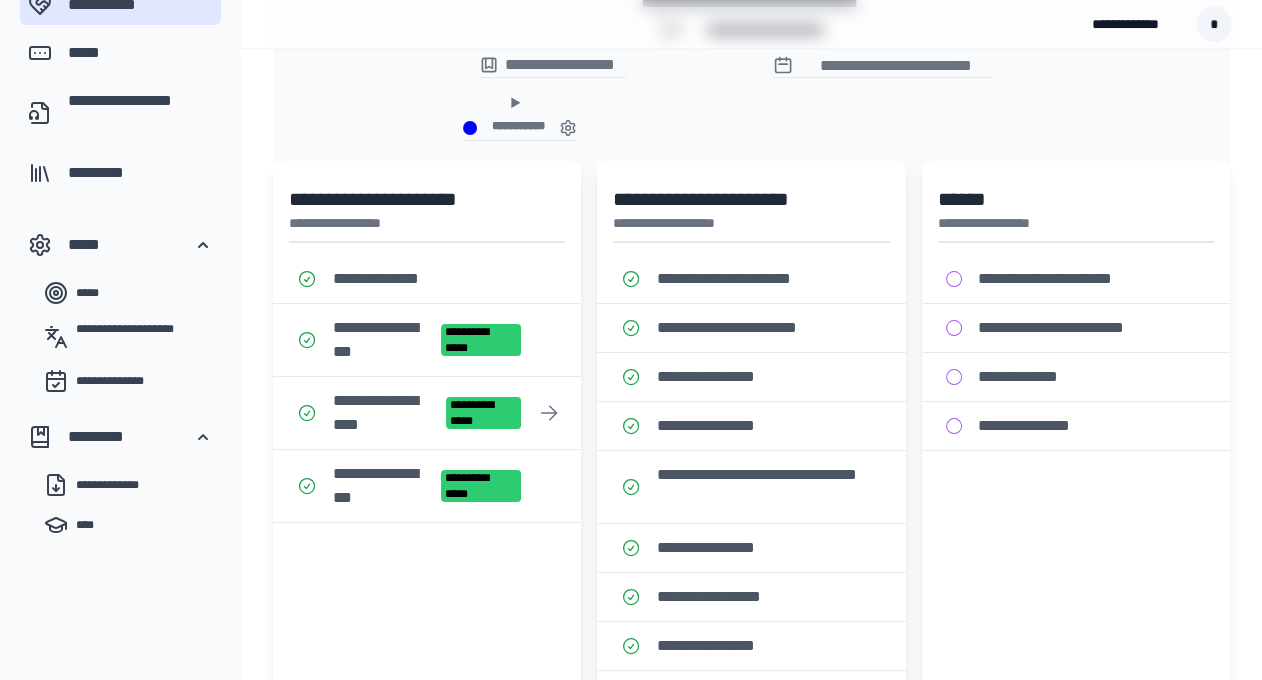 scroll, scrollTop: 186, scrollLeft: 0, axis: vertical 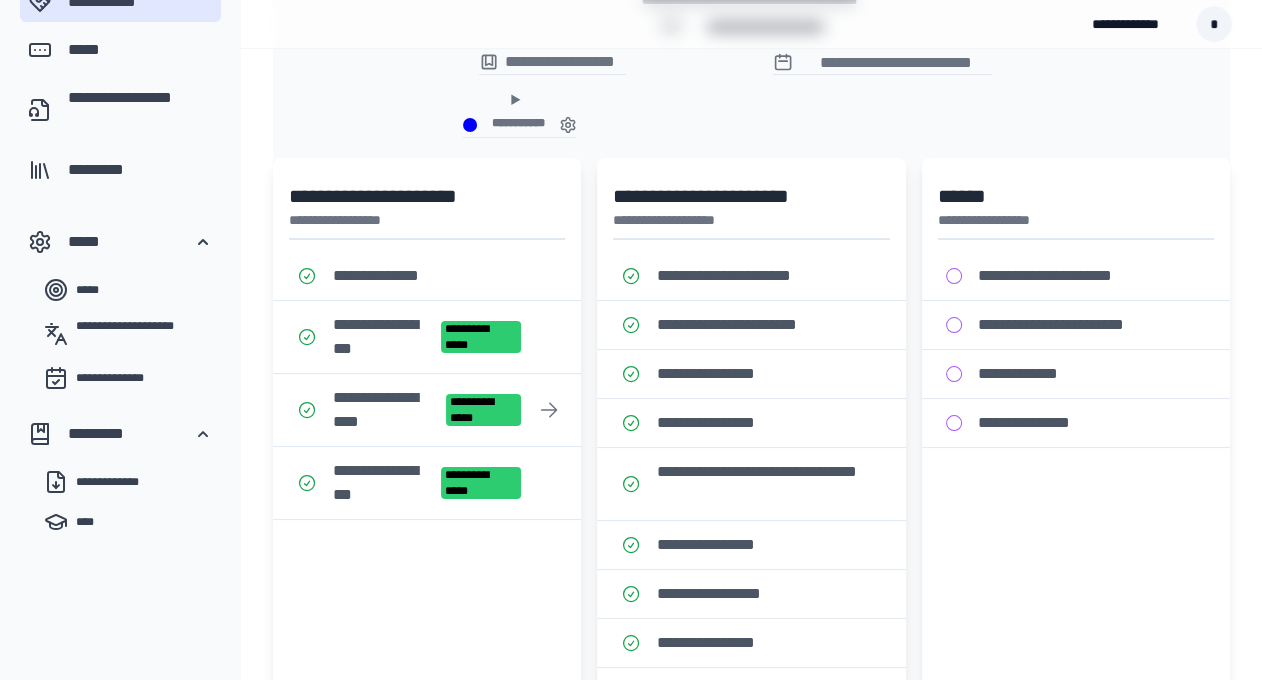 click on "**********" at bounding box center [389, 410] 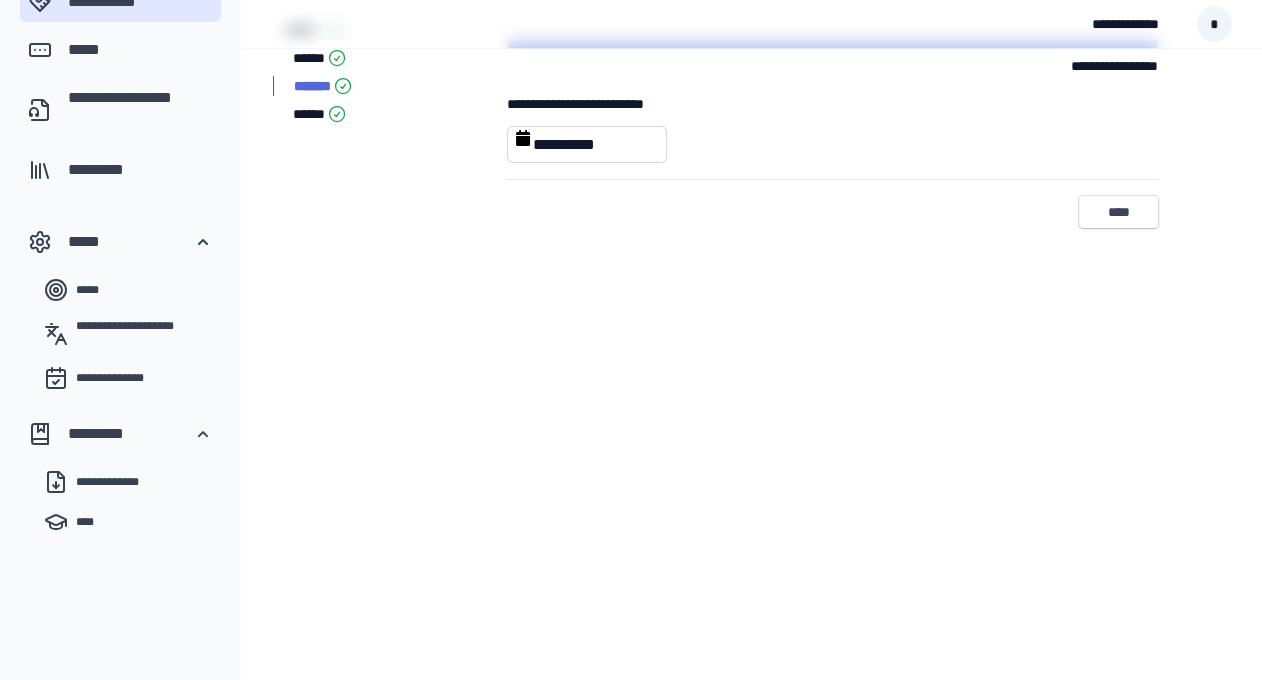 scroll, scrollTop: 0, scrollLeft: 0, axis: both 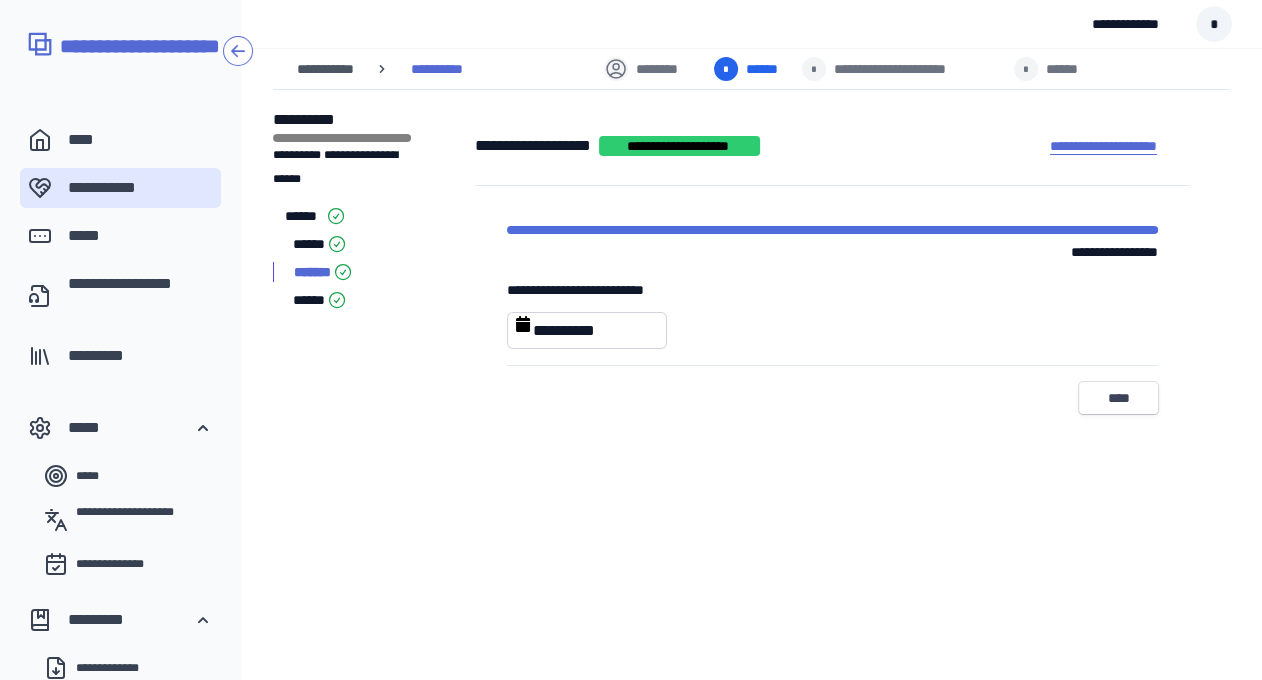 click on "**********" at bounding box center (1103, 146) 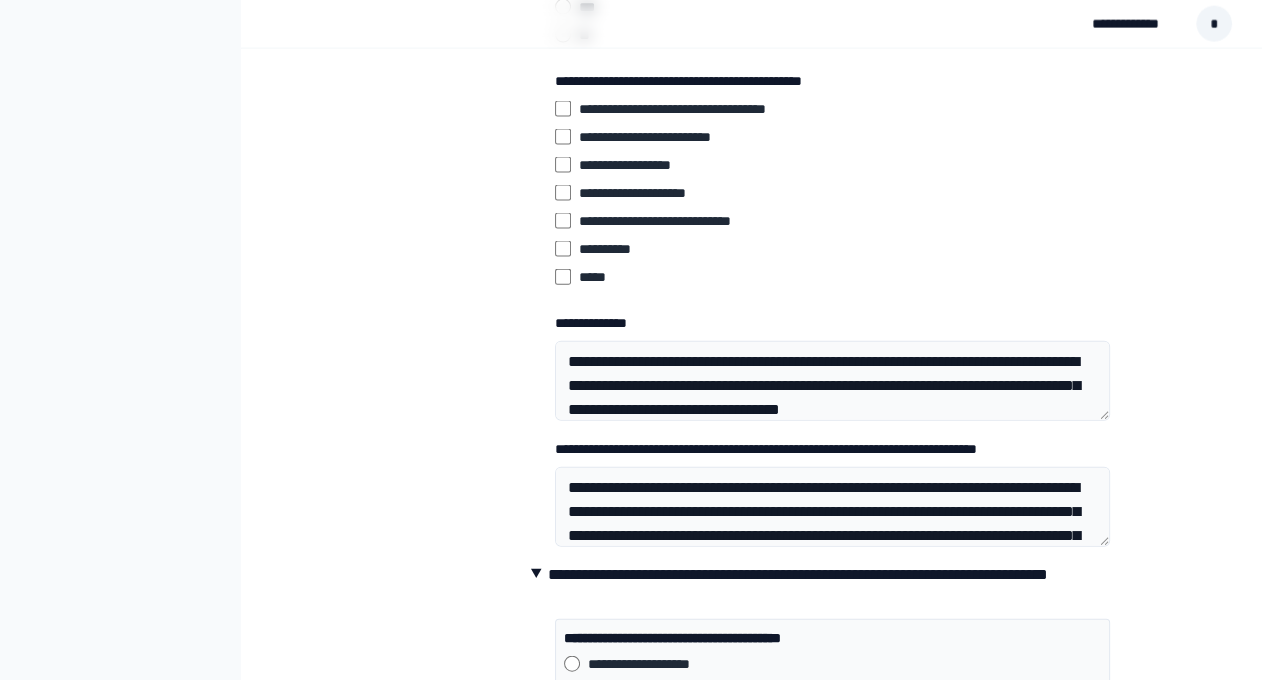 scroll, scrollTop: 4077, scrollLeft: 0, axis: vertical 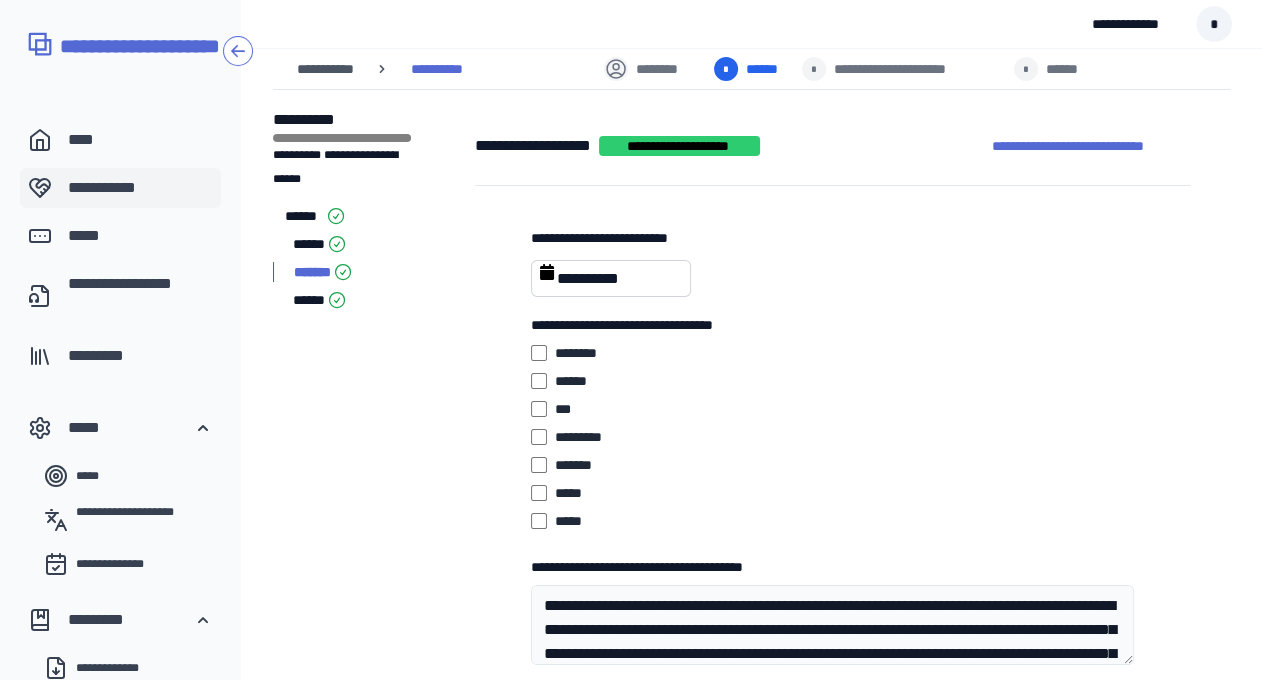 click on "**********" at bounding box center [140, 188] 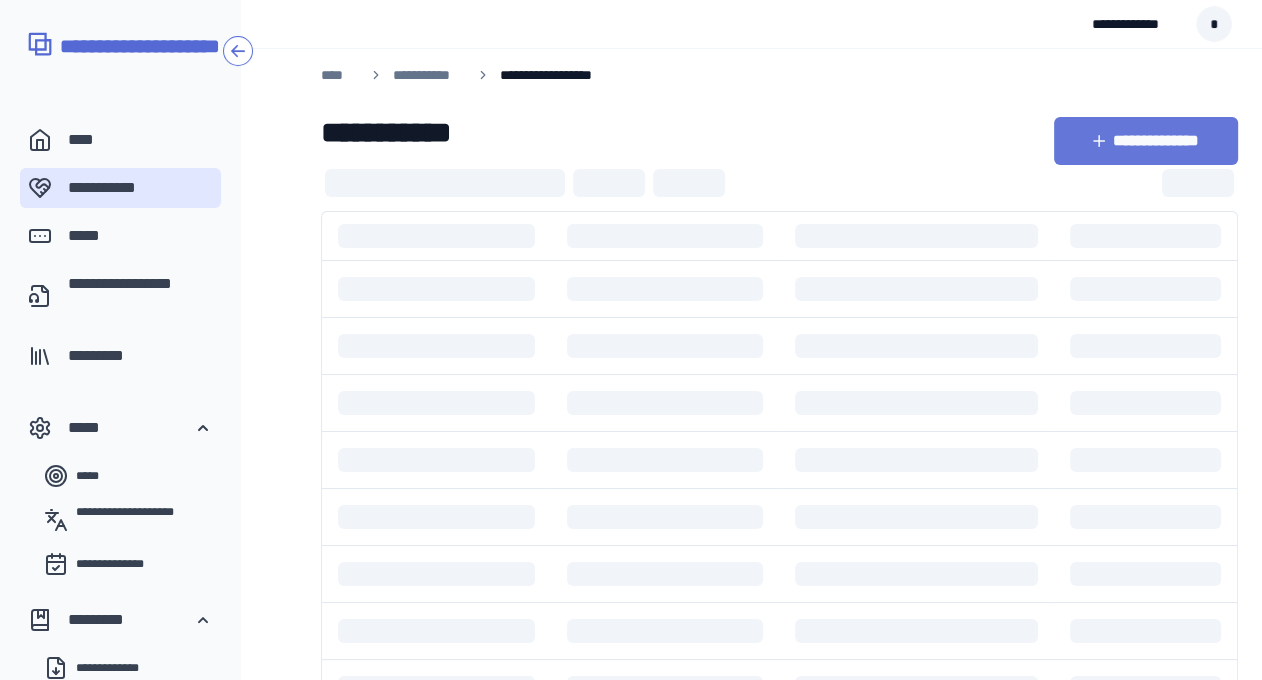 click on "**********" at bounding box center [1146, 141] 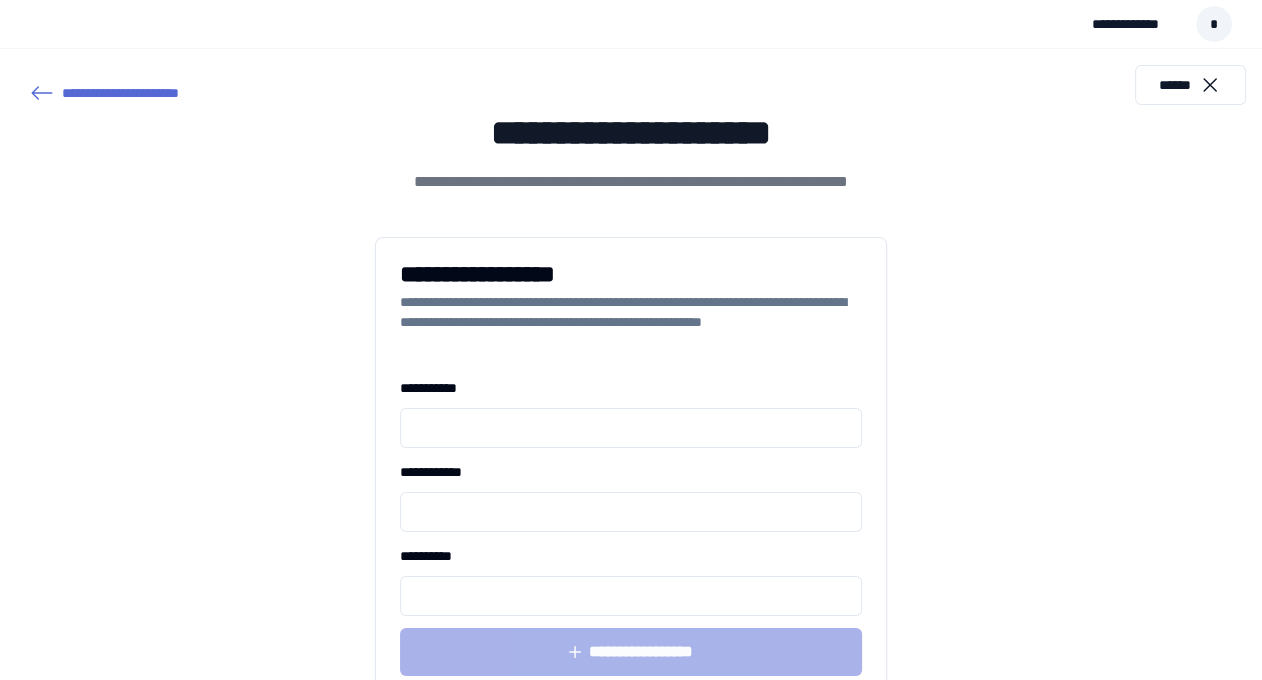 click at bounding box center [631, 428] 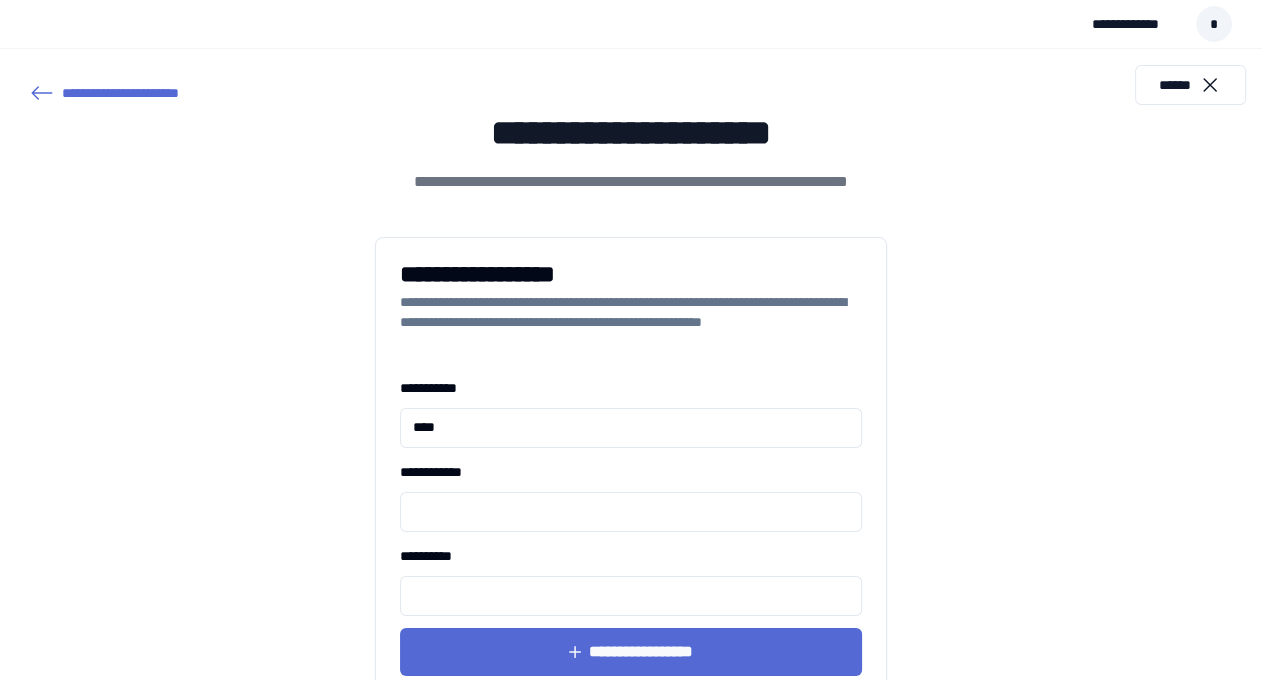 type on "****" 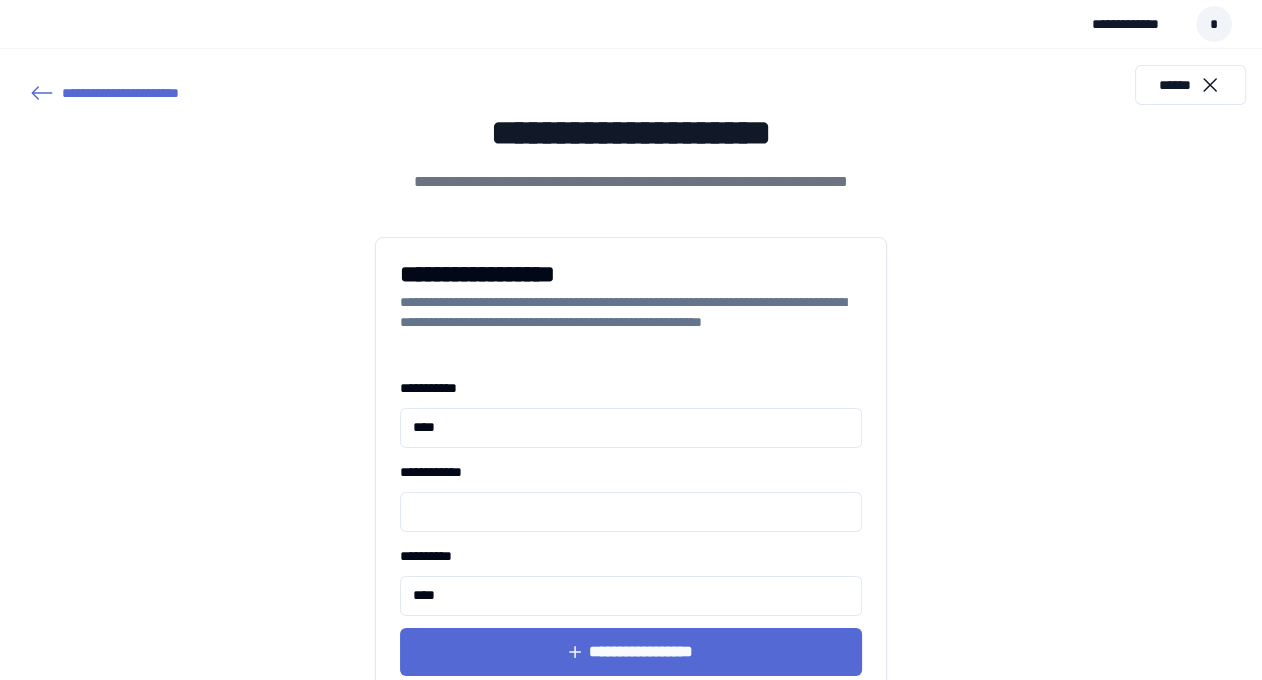 type on "****" 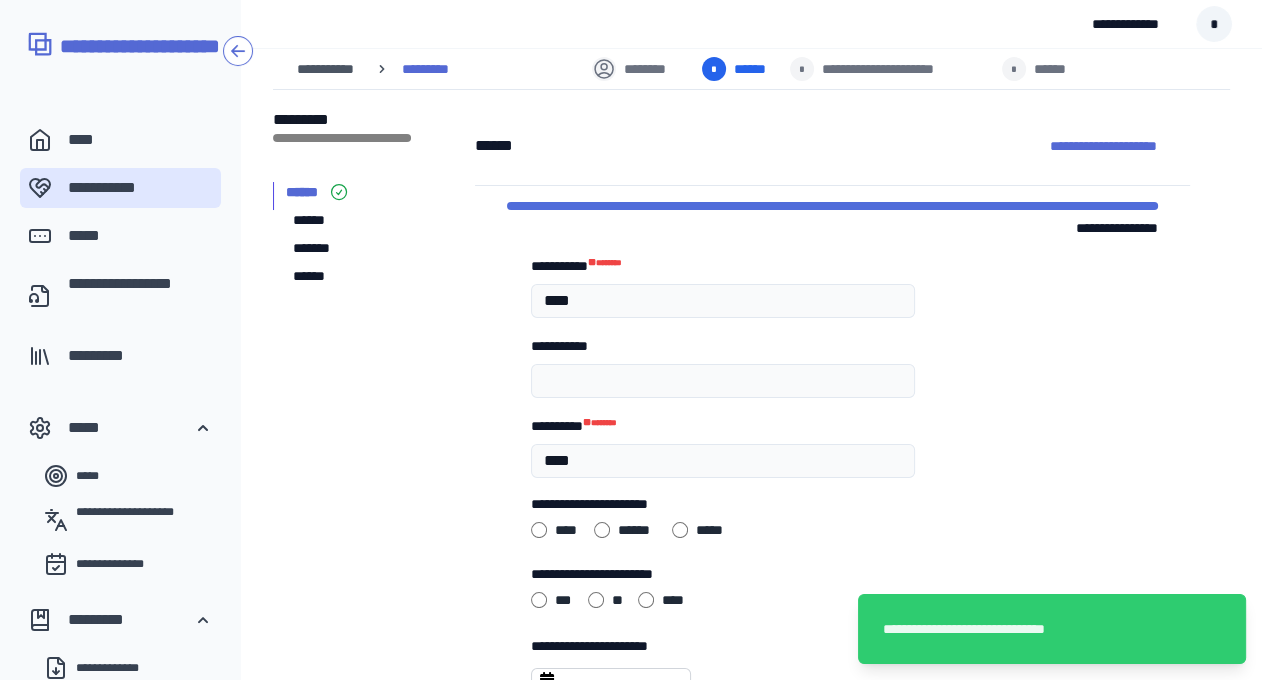 click on "*******" at bounding box center [315, 248] 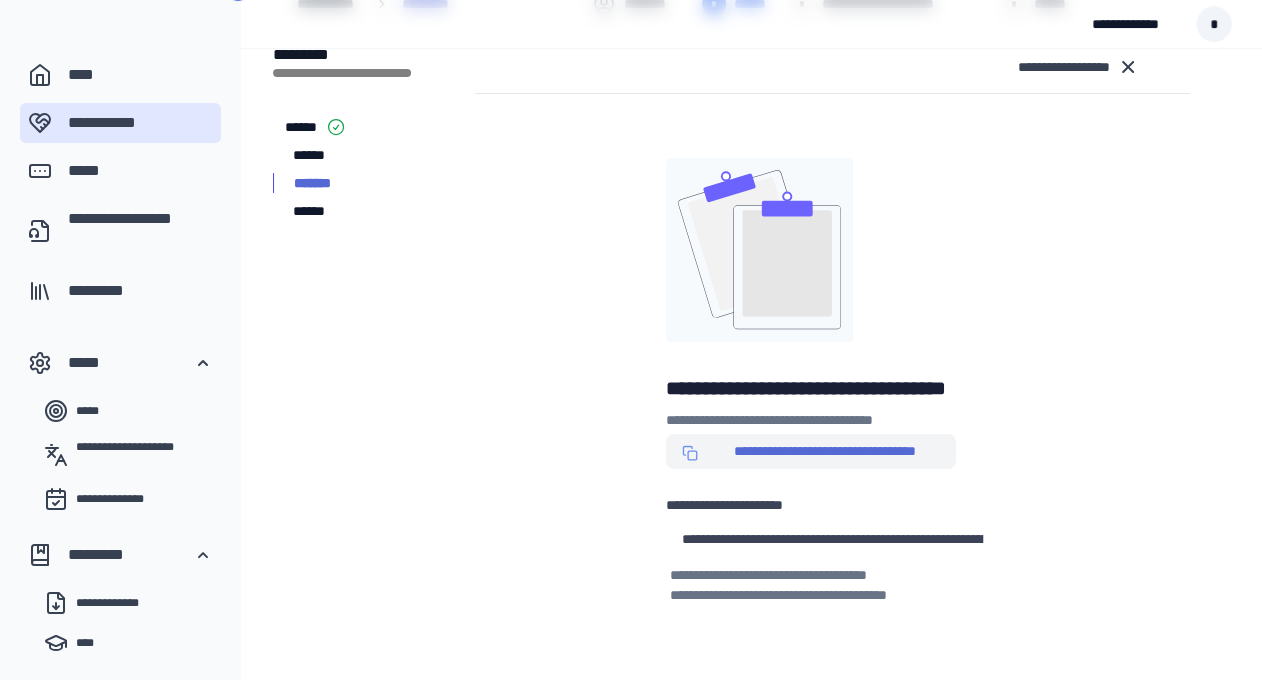 scroll, scrollTop: 0, scrollLeft: 0, axis: both 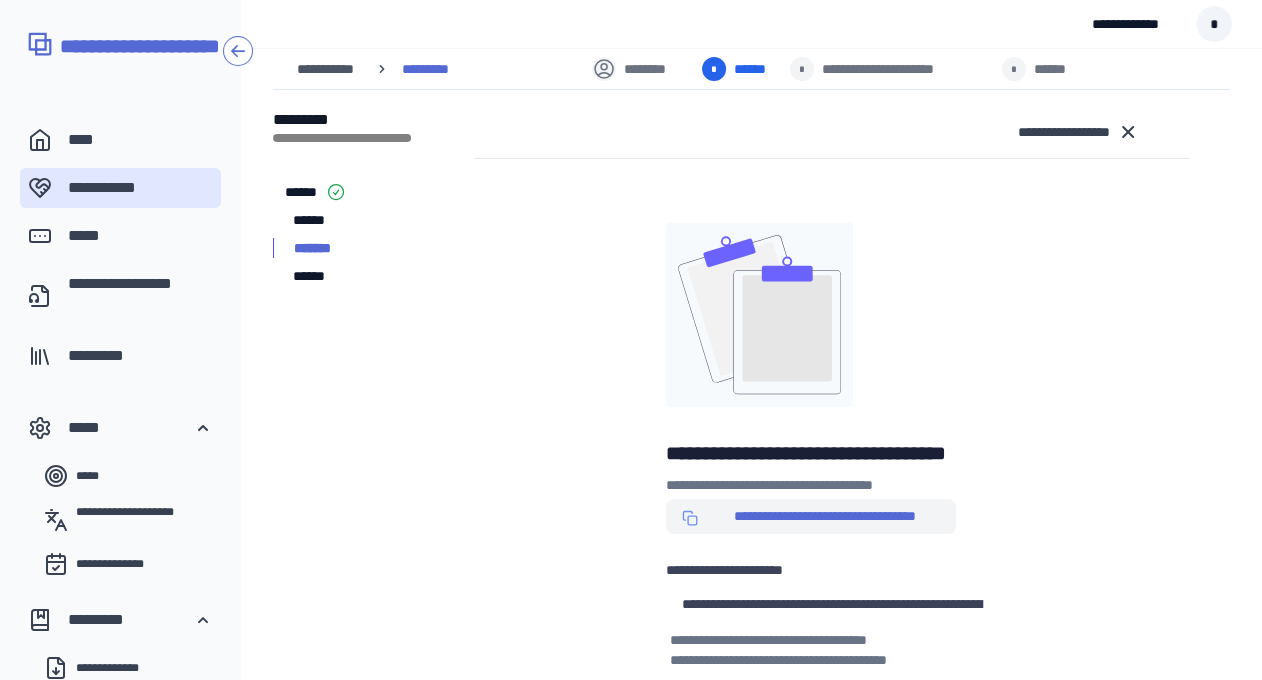 click on "**********" at bounding box center (832, 132) 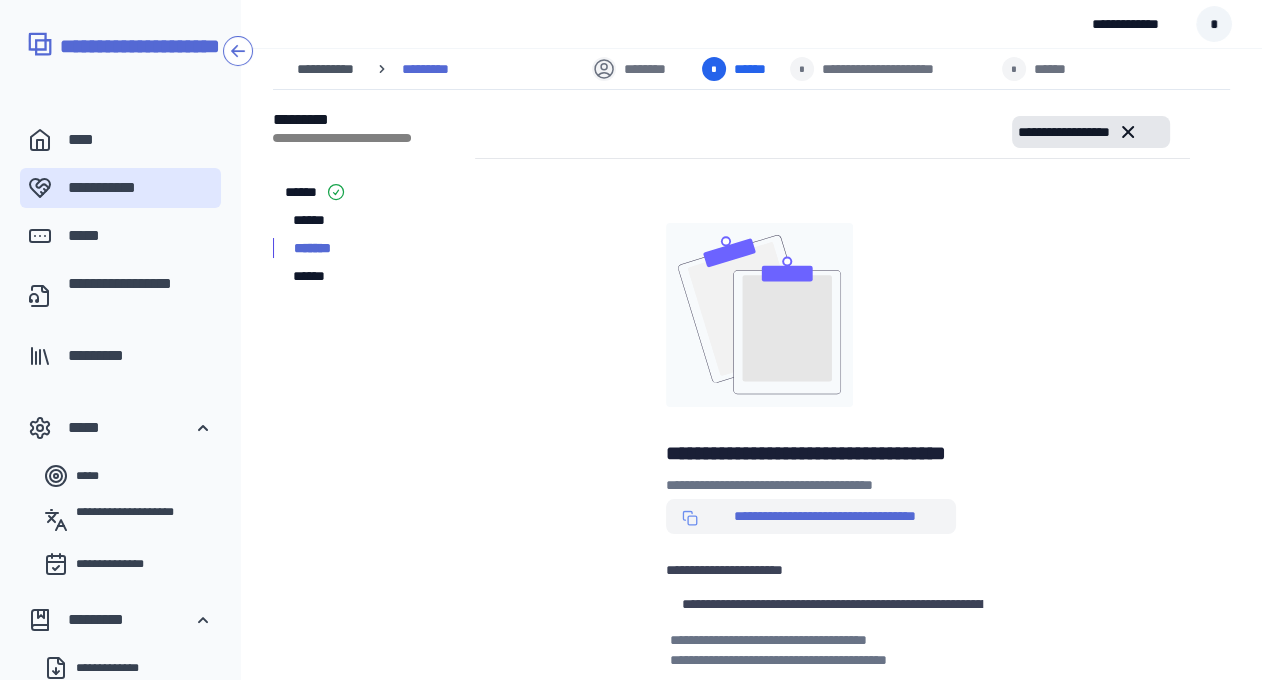 click on "**********" at bounding box center (1091, 132) 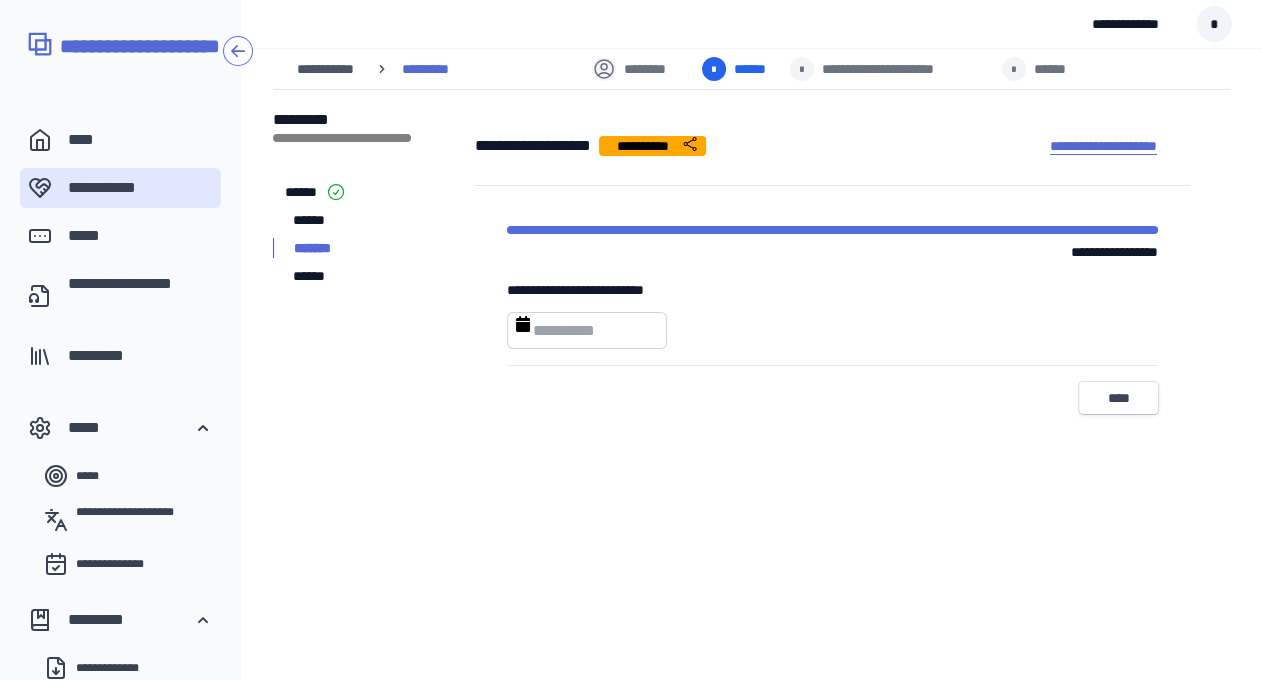 click on "**********" at bounding box center [1103, 146] 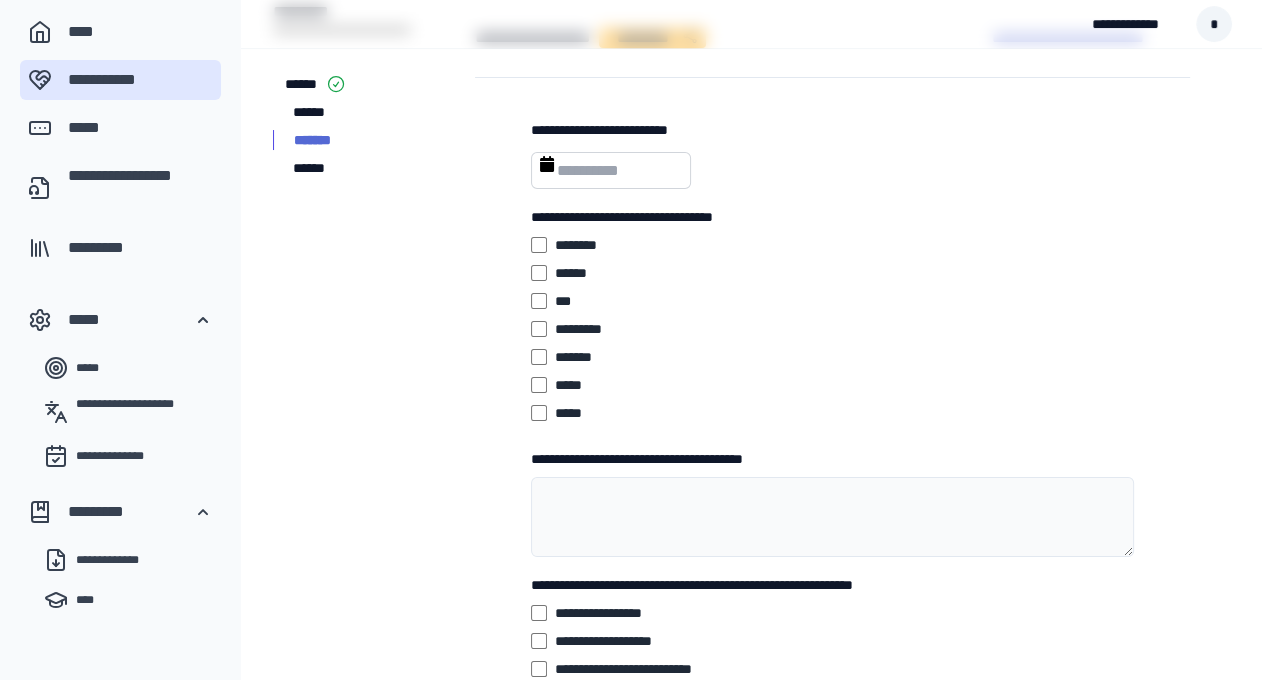 scroll, scrollTop: 0, scrollLeft: 0, axis: both 